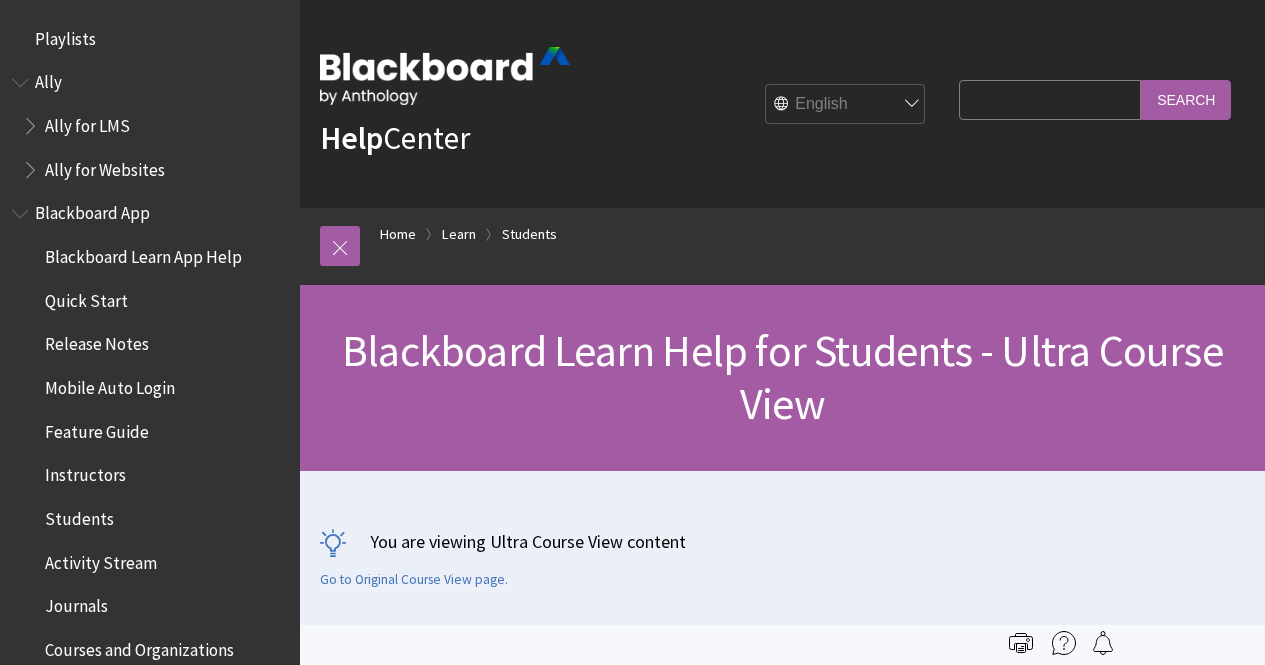 scroll, scrollTop: 0, scrollLeft: 0, axis: both 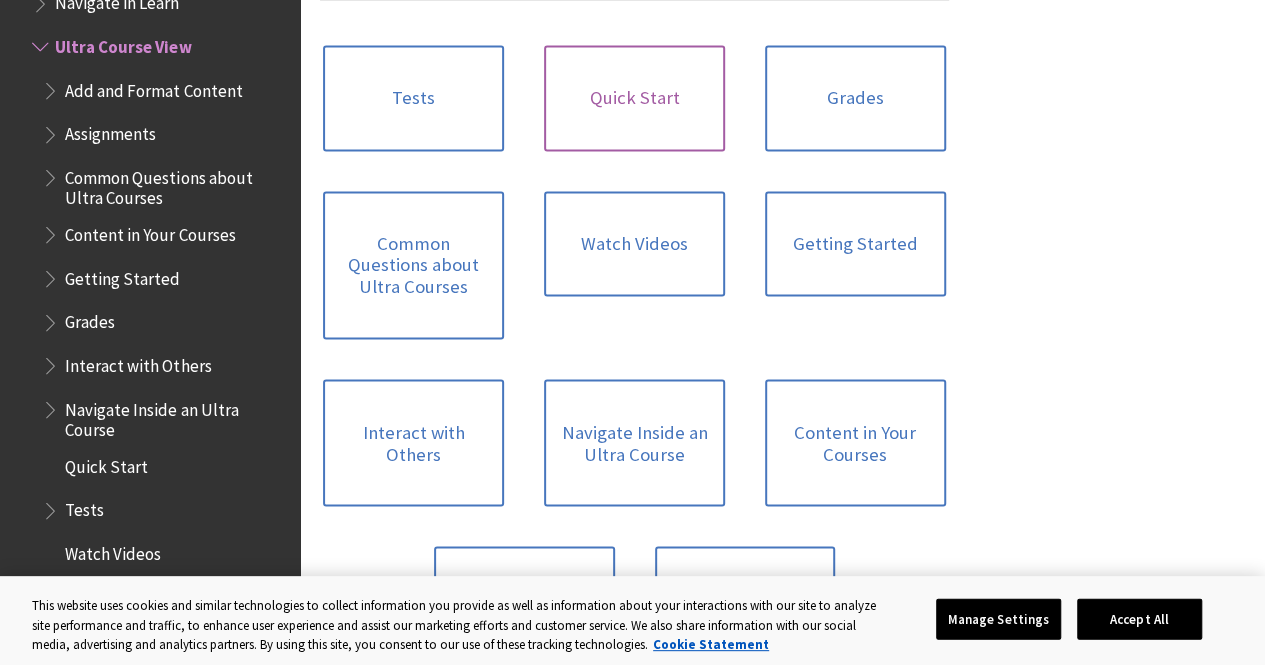 click on "Quick Start" at bounding box center [634, 98] 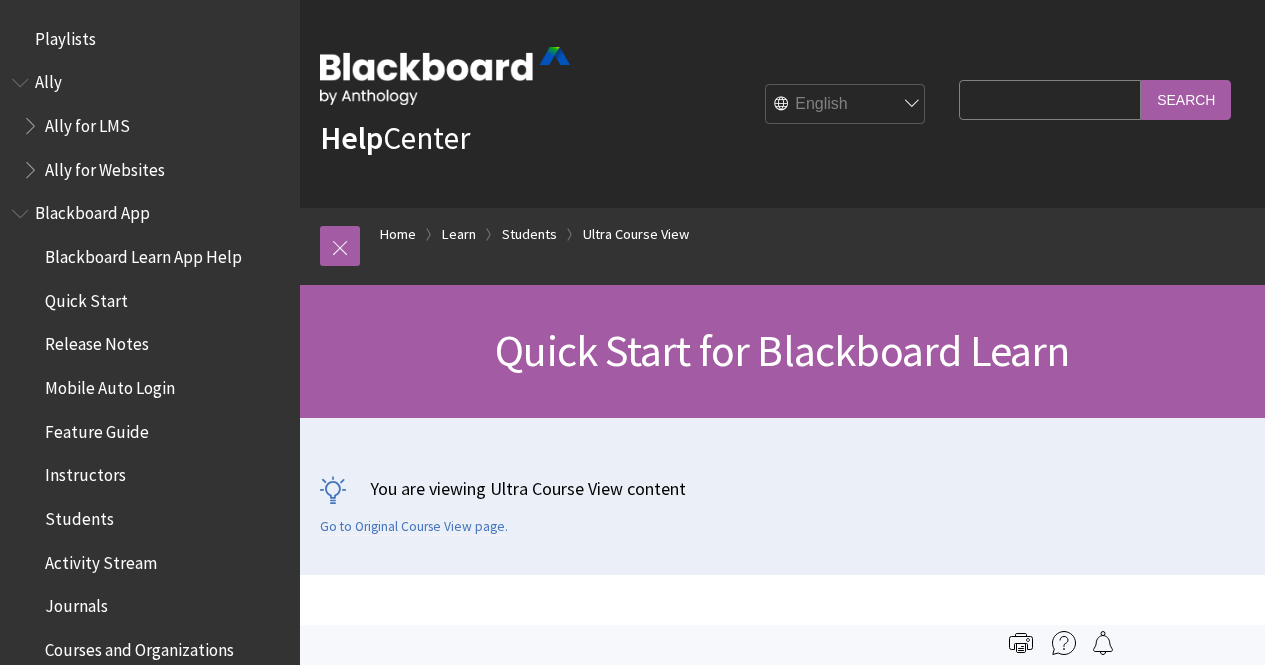 scroll, scrollTop: 0, scrollLeft: 0, axis: both 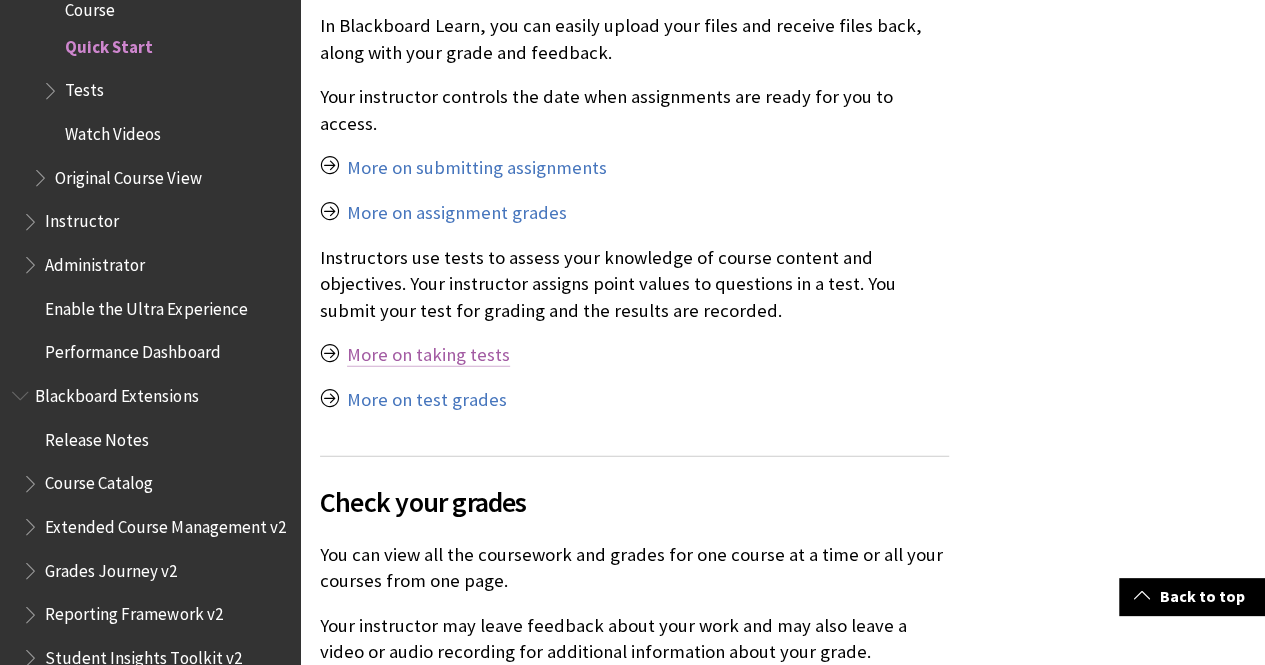 click on "More on taking tests" at bounding box center (428, 355) 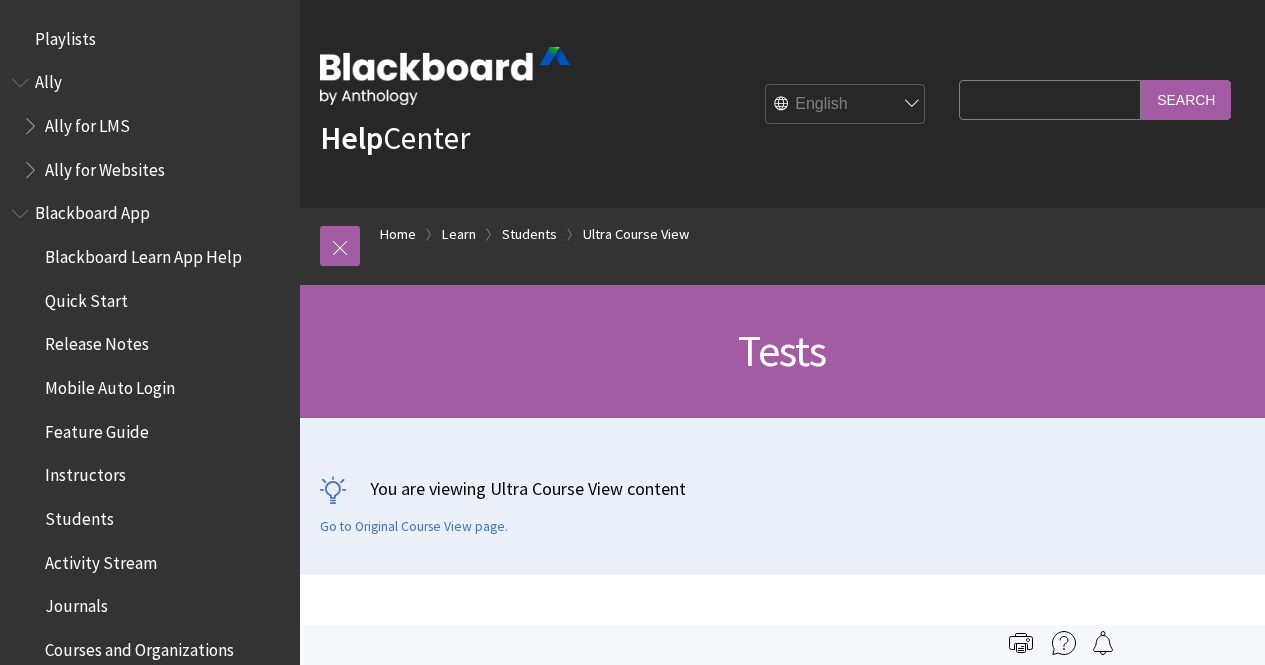 scroll, scrollTop: 0, scrollLeft: 0, axis: both 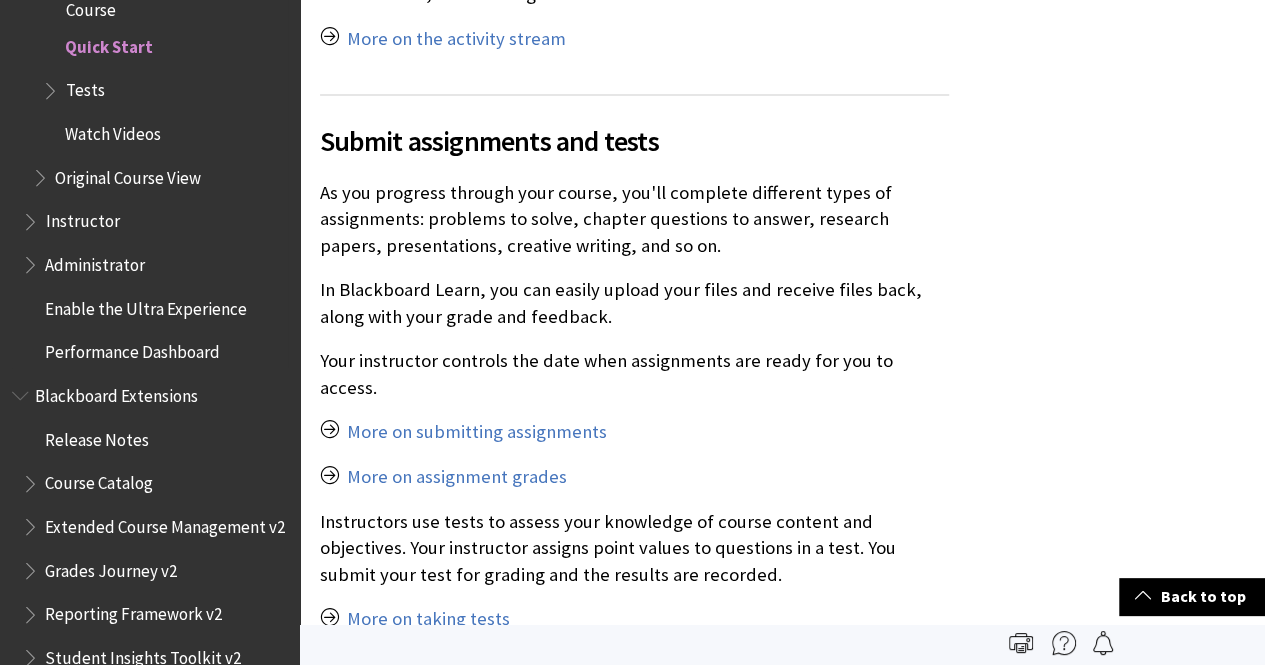 click on "Tests" at bounding box center (165, 91) 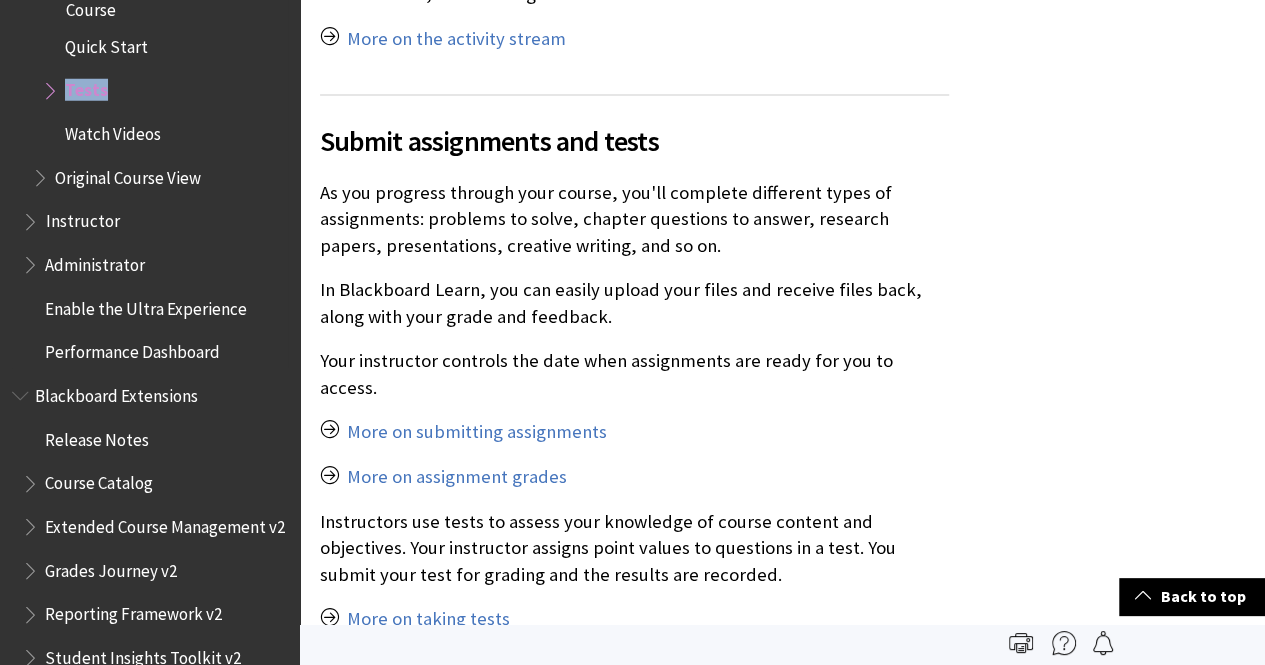 click on "Tests" at bounding box center [165, 91] 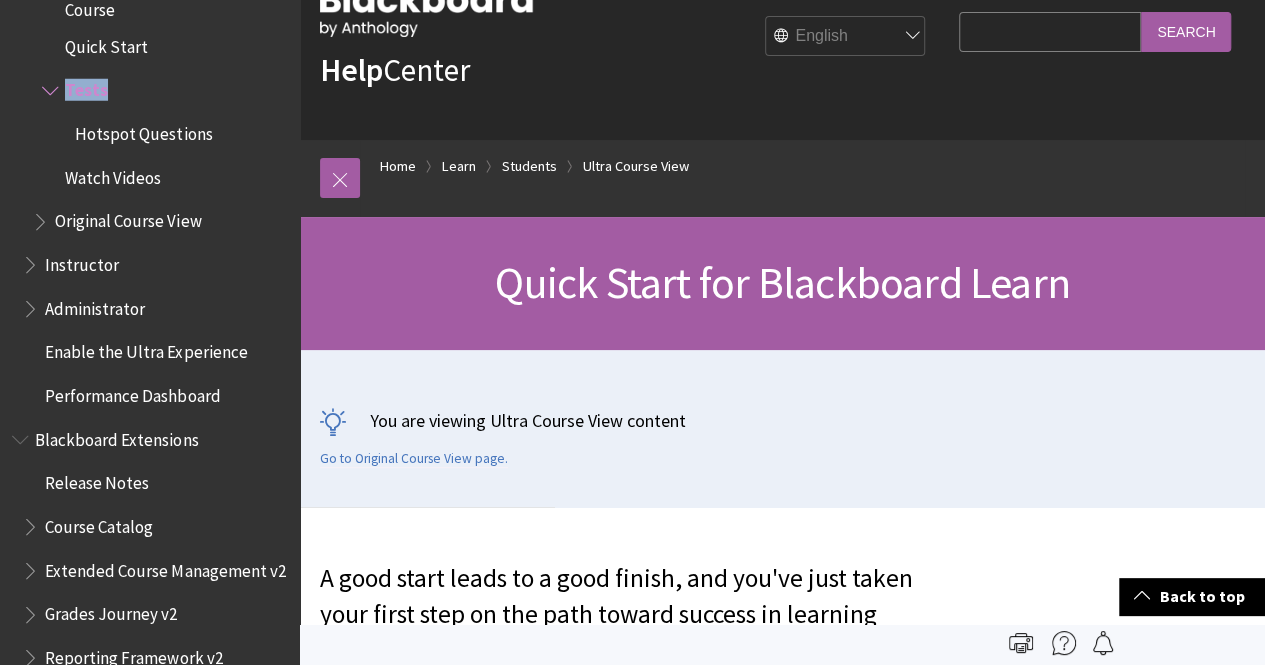 scroll, scrollTop: 0, scrollLeft: 0, axis: both 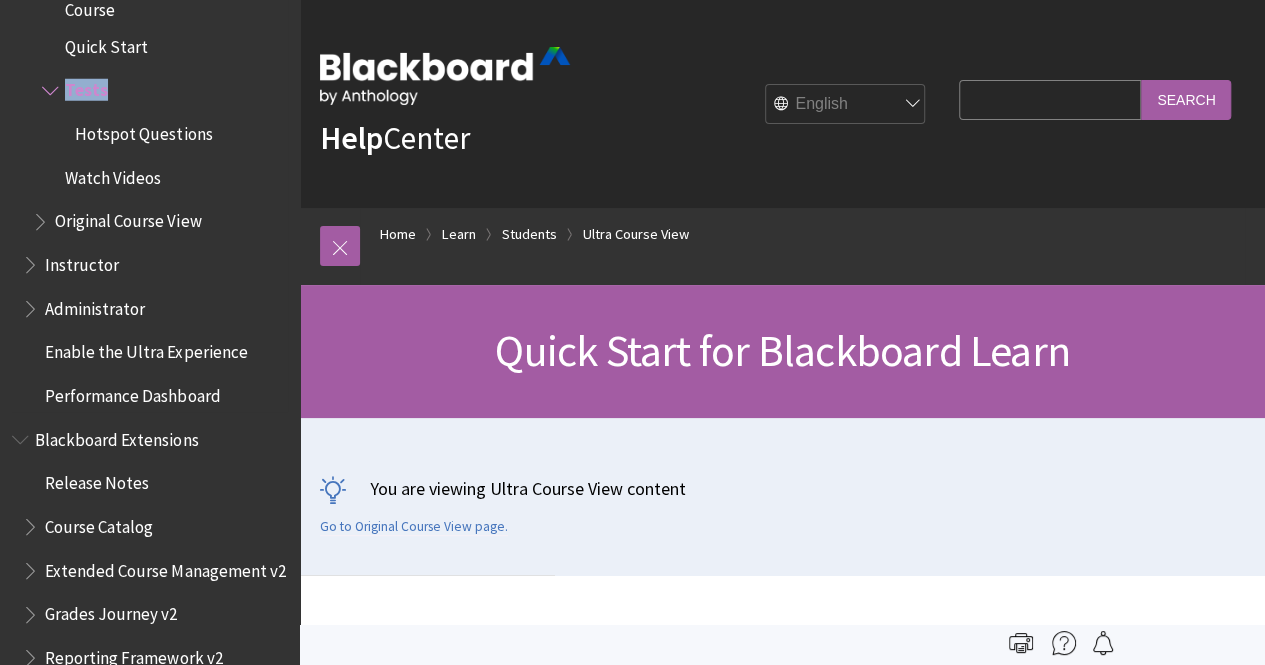 click on "Original Course View" at bounding box center [128, 218] 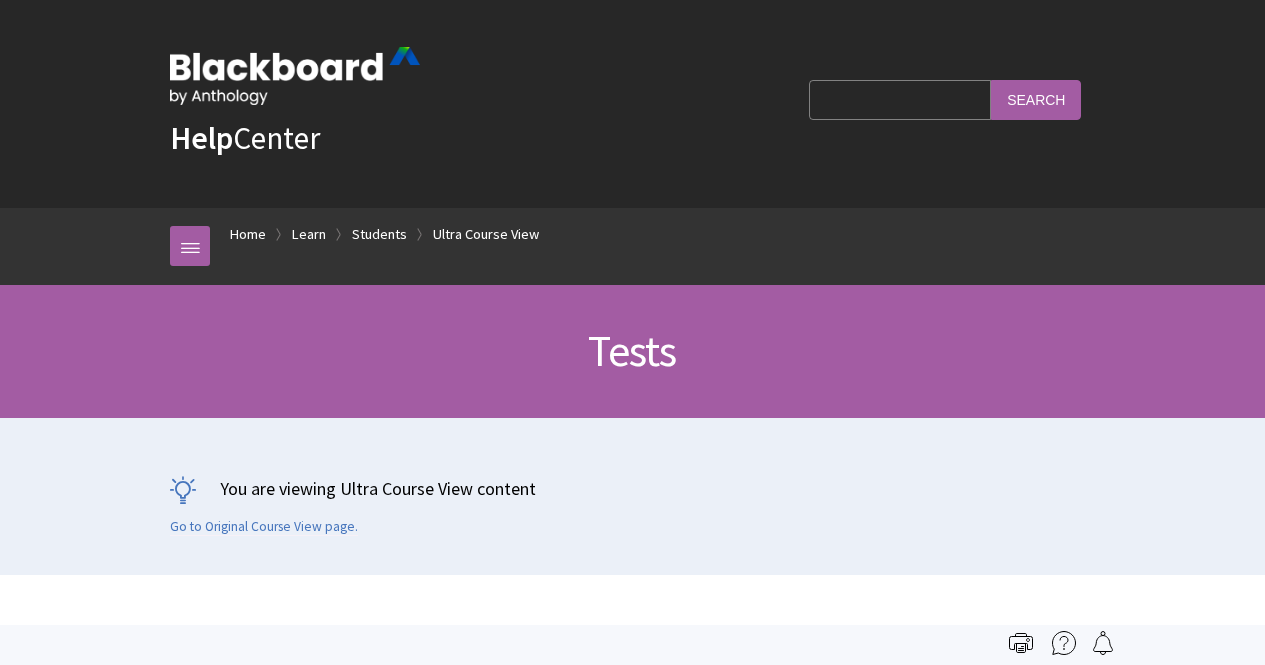 scroll, scrollTop: 0, scrollLeft: 0, axis: both 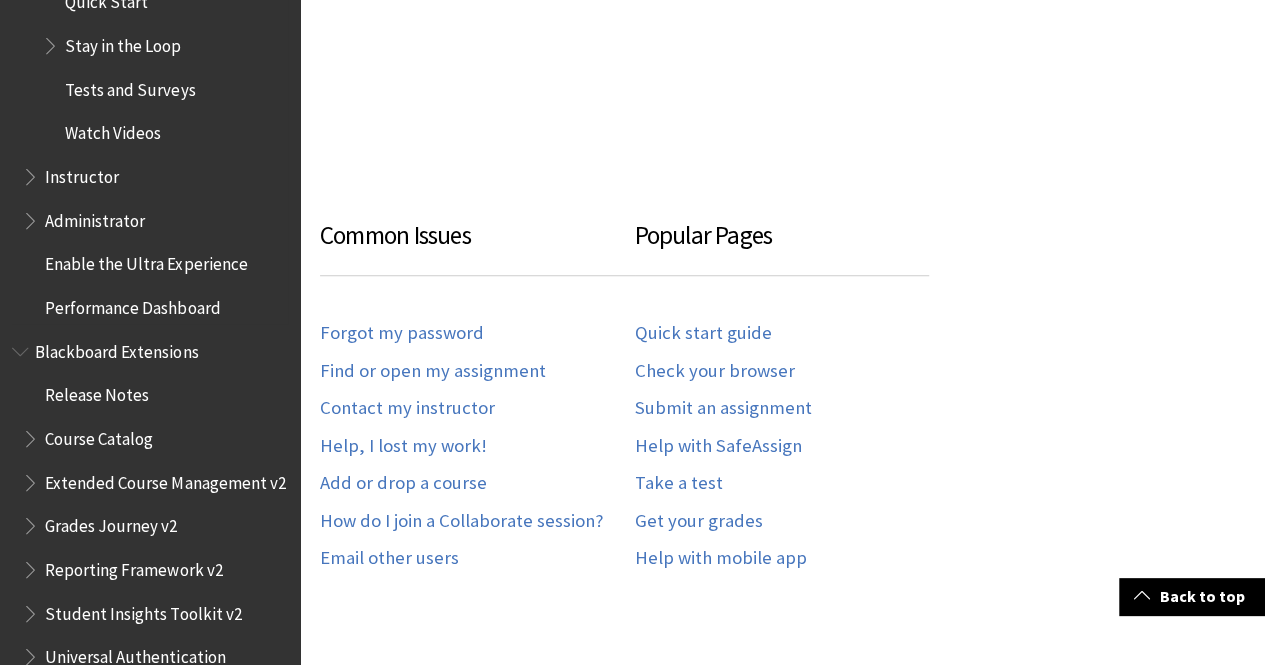 click on "Performance Dashboard" at bounding box center [132, 304] 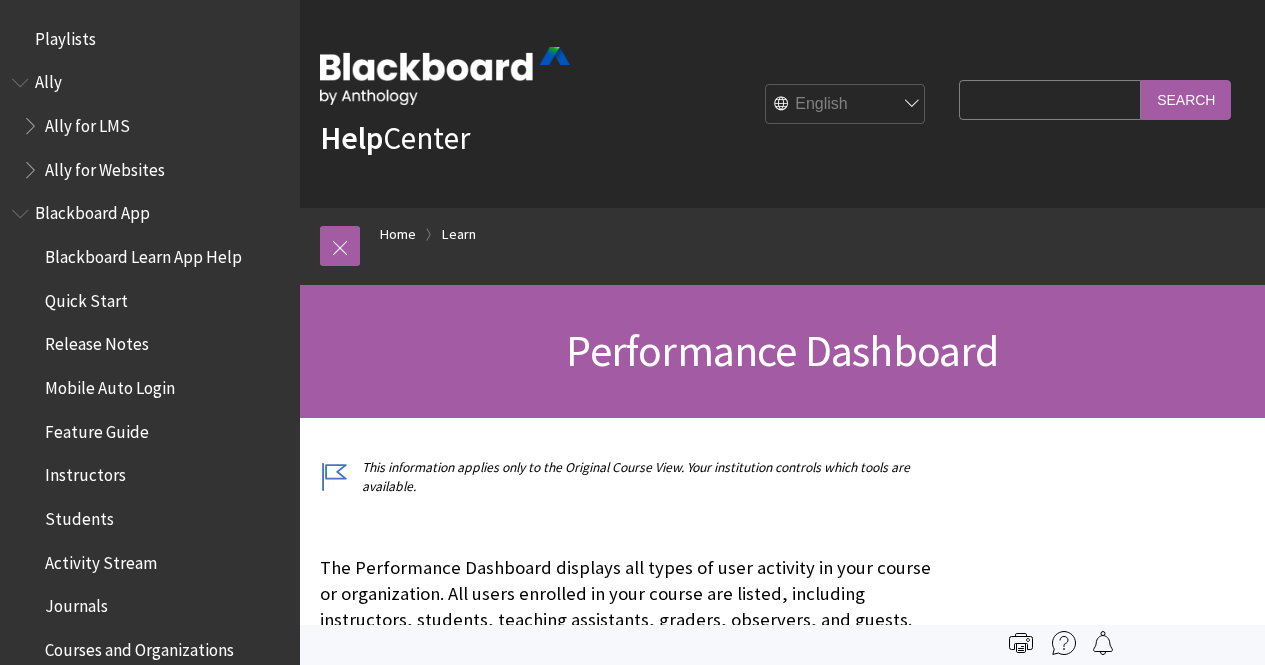 scroll, scrollTop: 0, scrollLeft: 0, axis: both 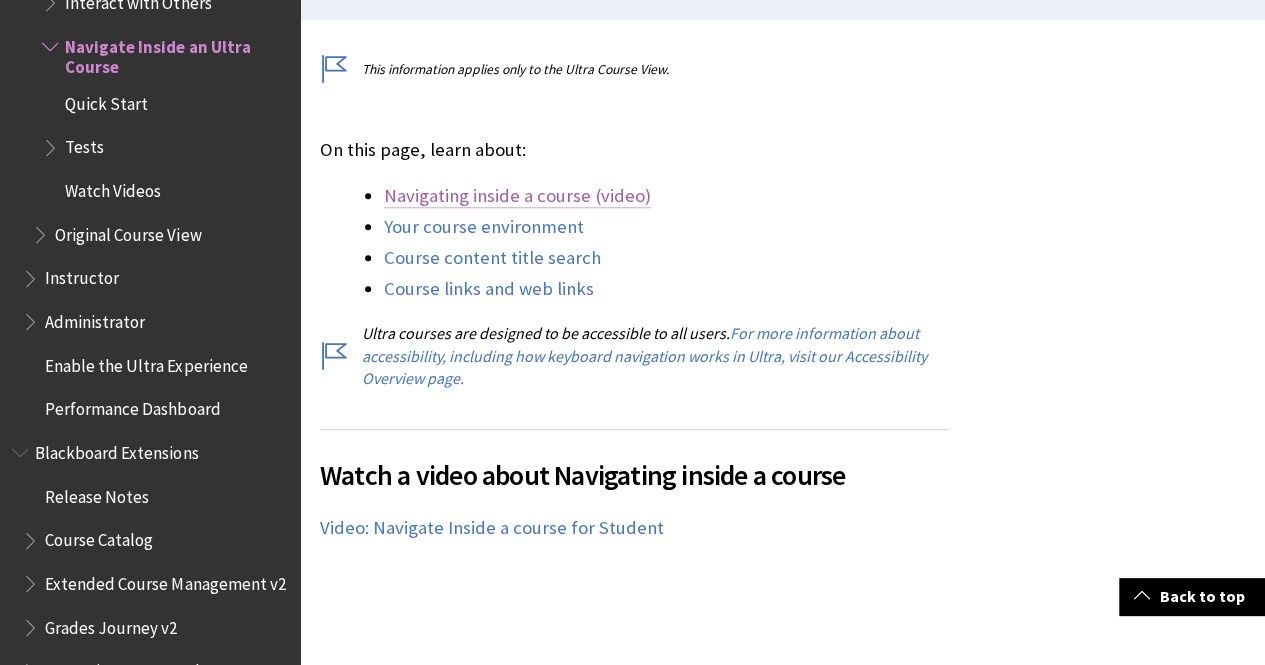 click on "Navigating inside a course (video)" at bounding box center [517, 196] 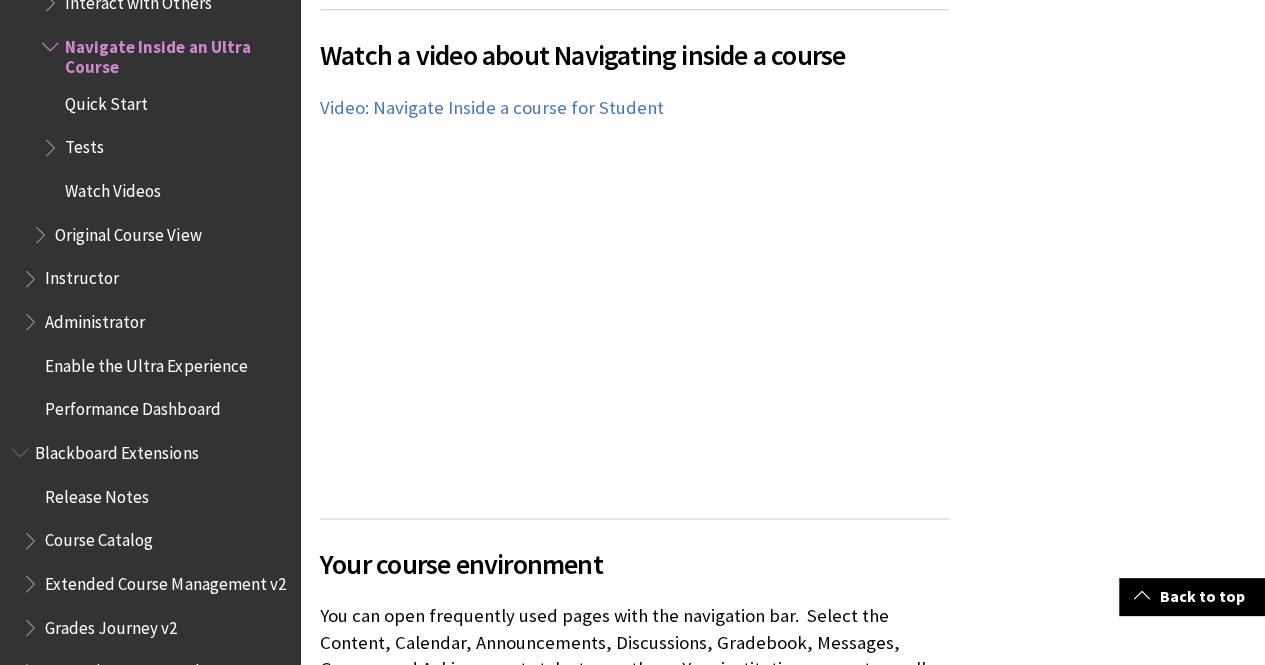 scroll, scrollTop: 1038, scrollLeft: 0, axis: vertical 